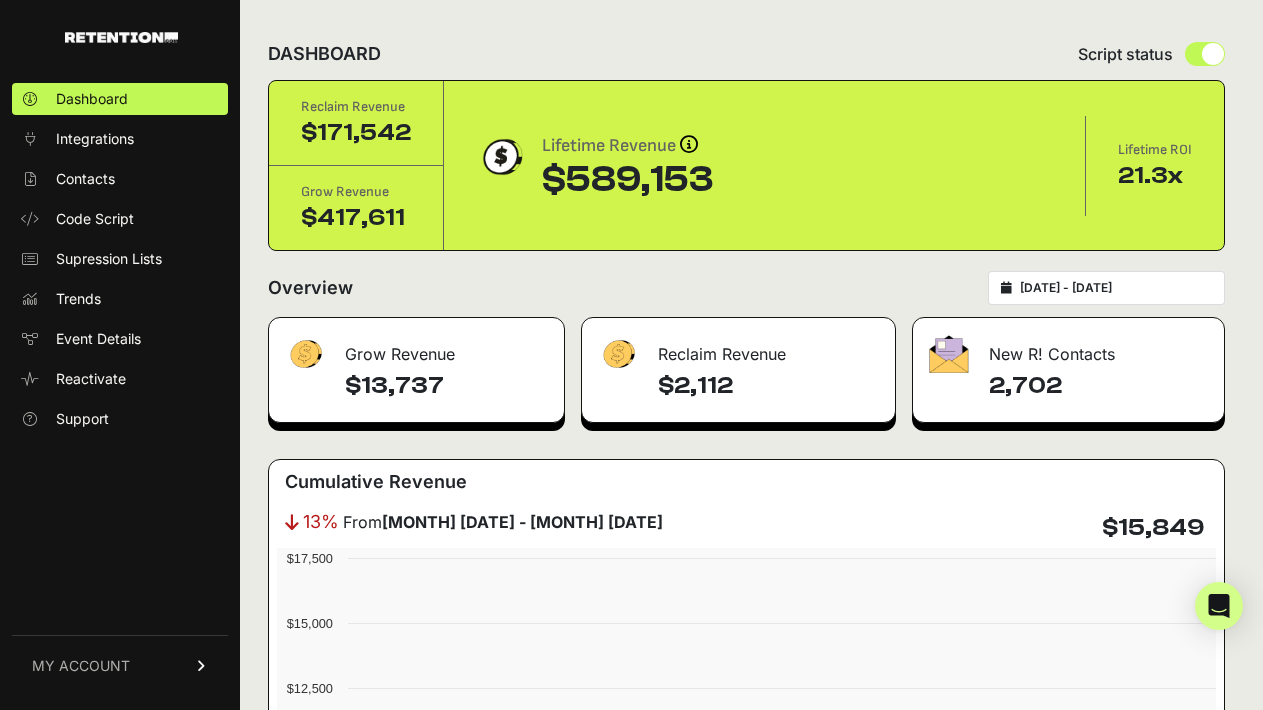 scroll, scrollTop: 0, scrollLeft: 0, axis: both 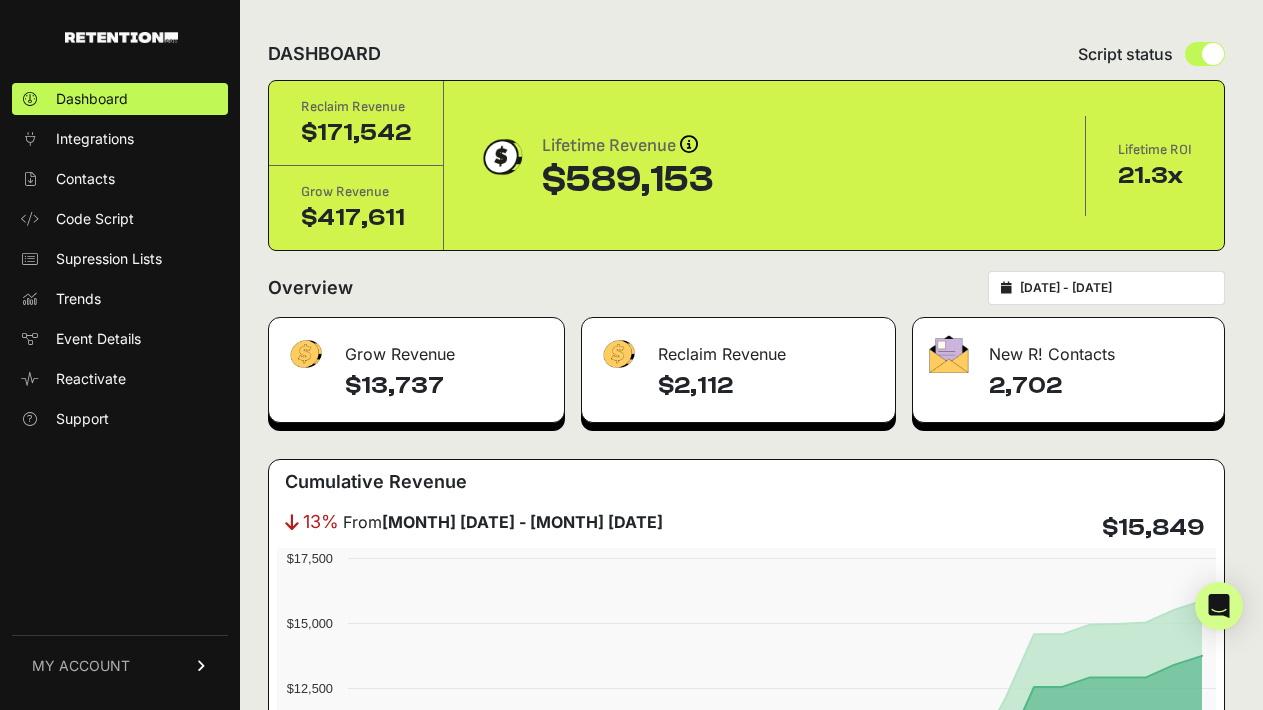click on "MY ACCOUNT" at bounding box center [120, 665] 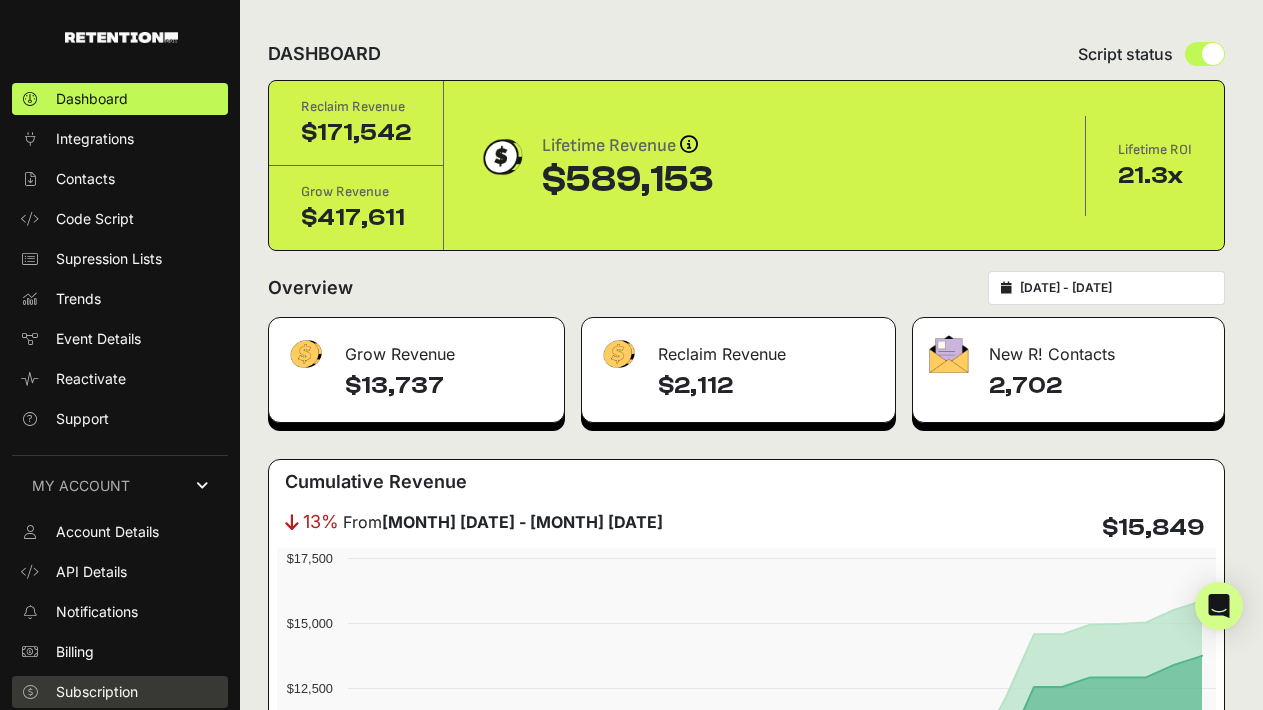 scroll, scrollTop: 40, scrollLeft: 0, axis: vertical 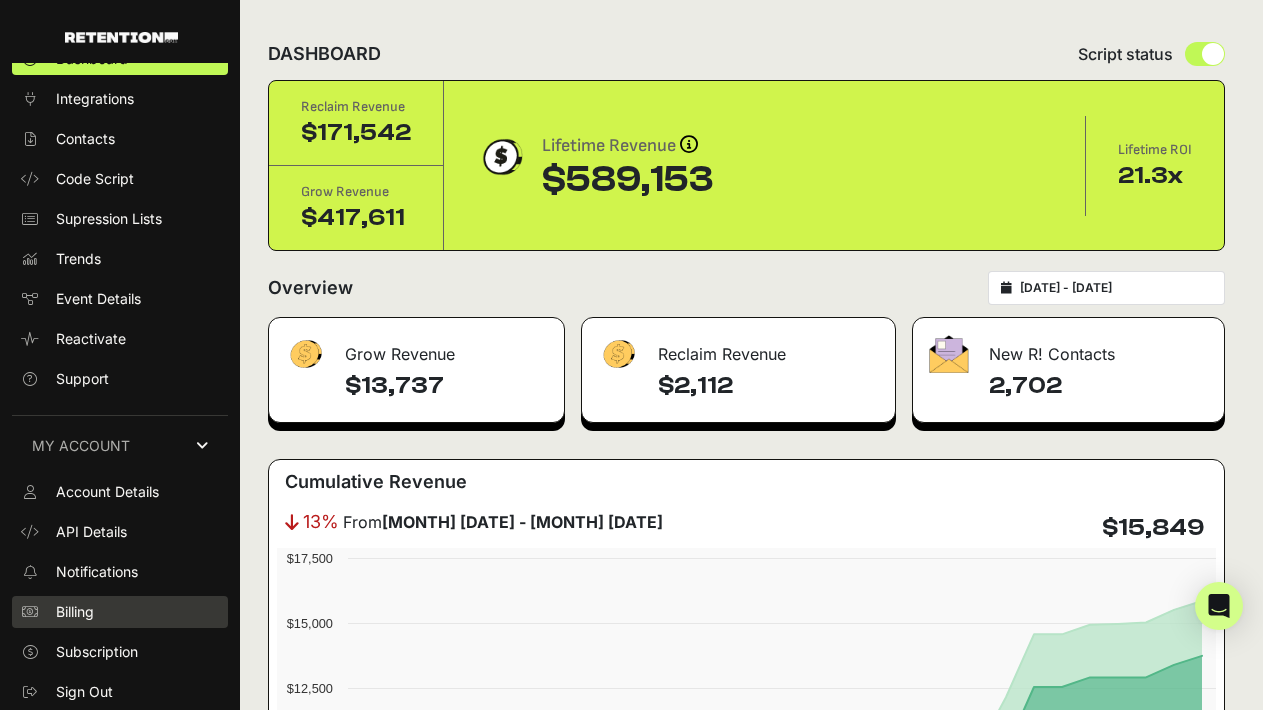 click on "Billing" at bounding box center [120, 612] 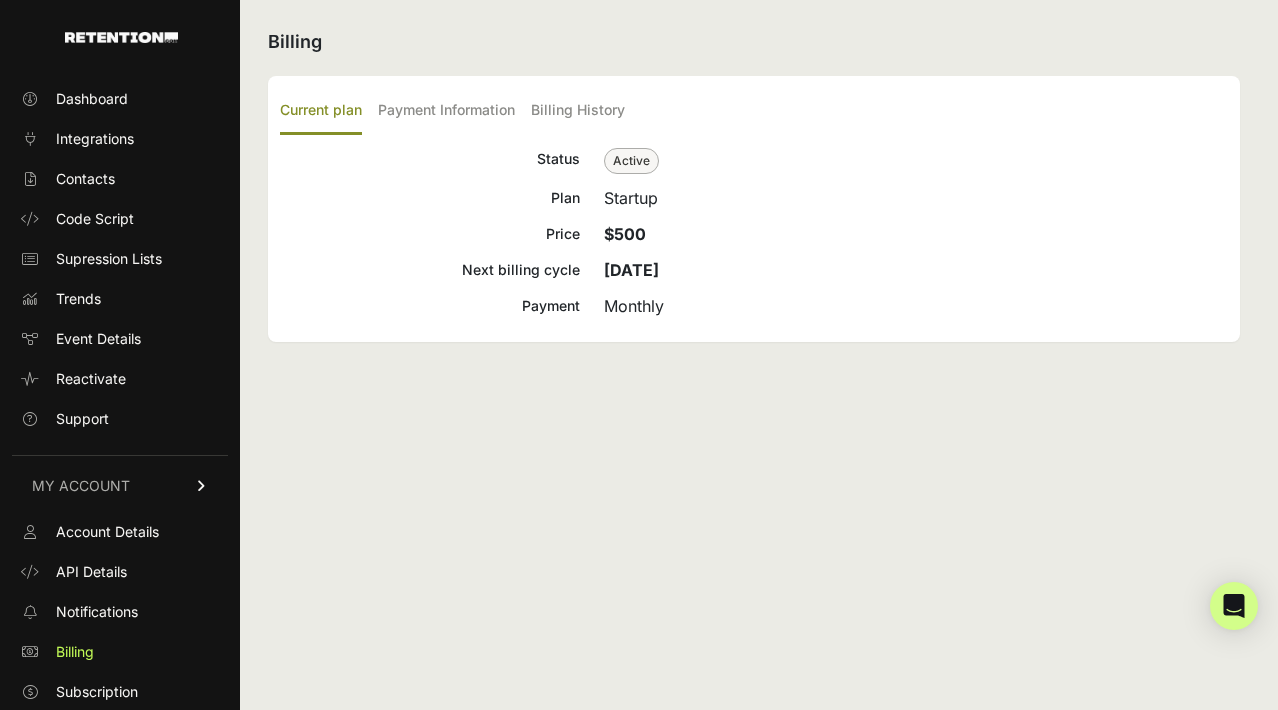 scroll, scrollTop: 0, scrollLeft: 0, axis: both 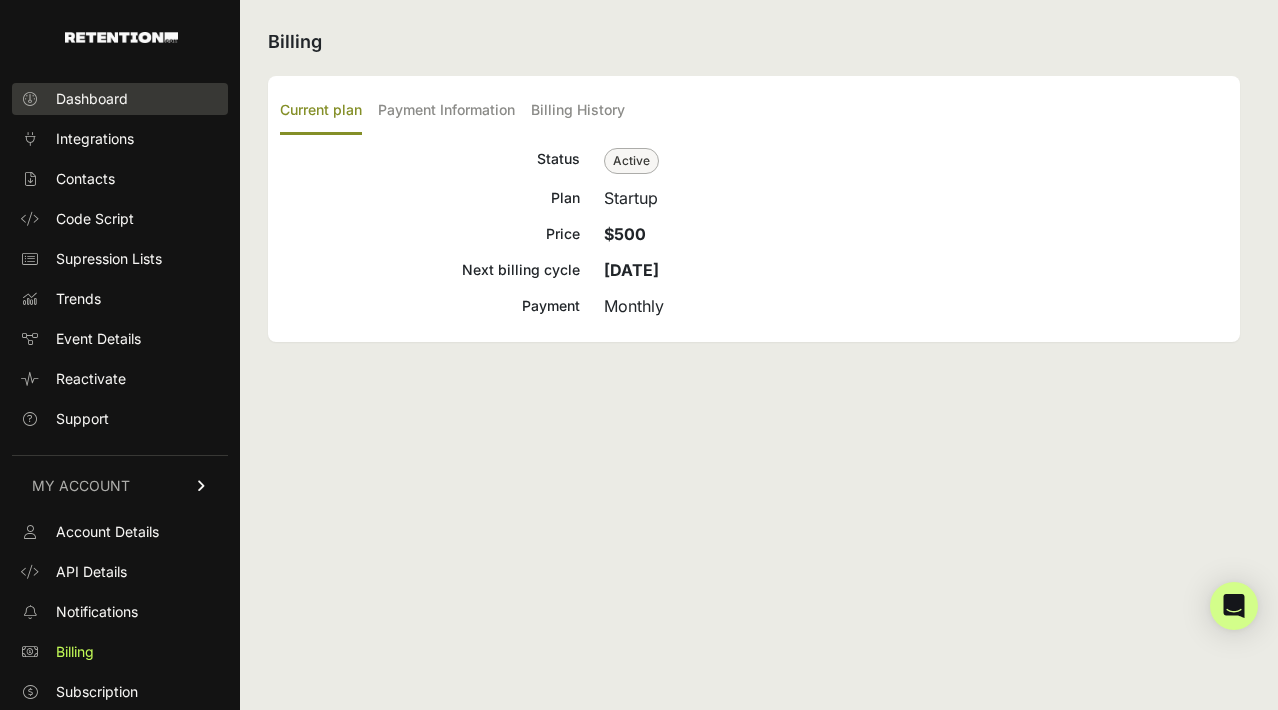 click on "Dashboard" at bounding box center (92, 99) 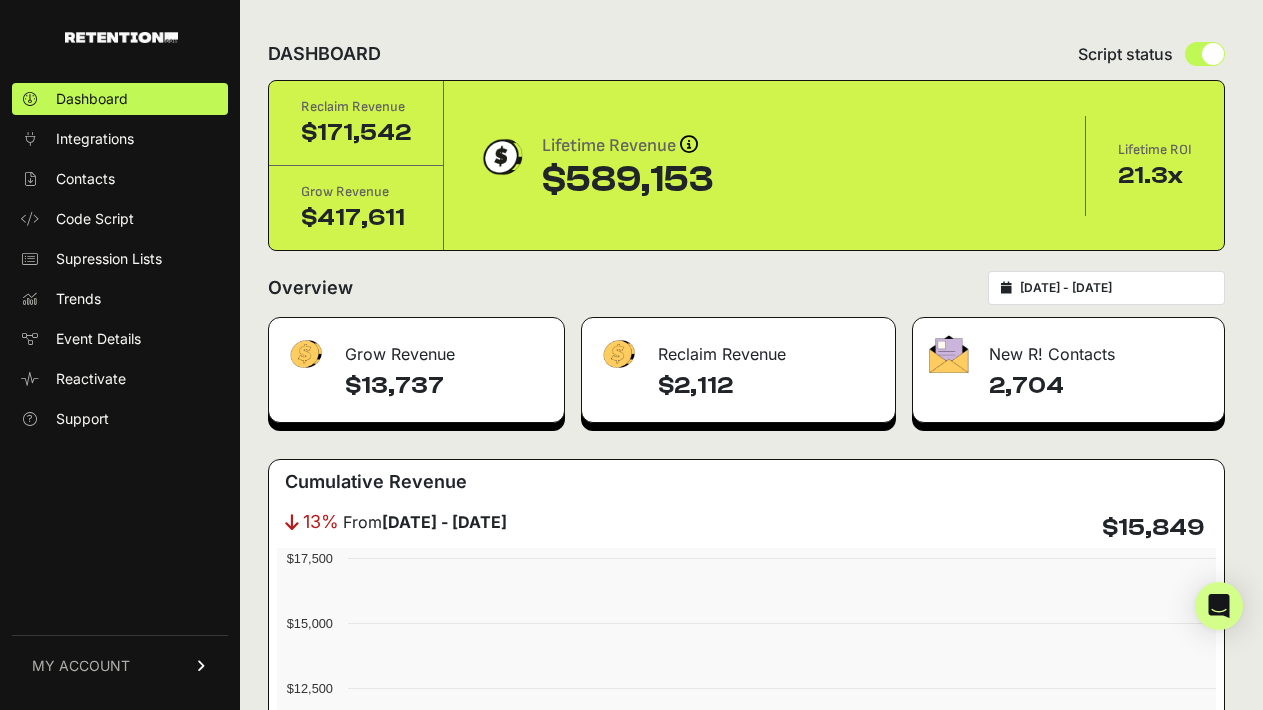 scroll, scrollTop: 0, scrollLeft: 0, axis: both 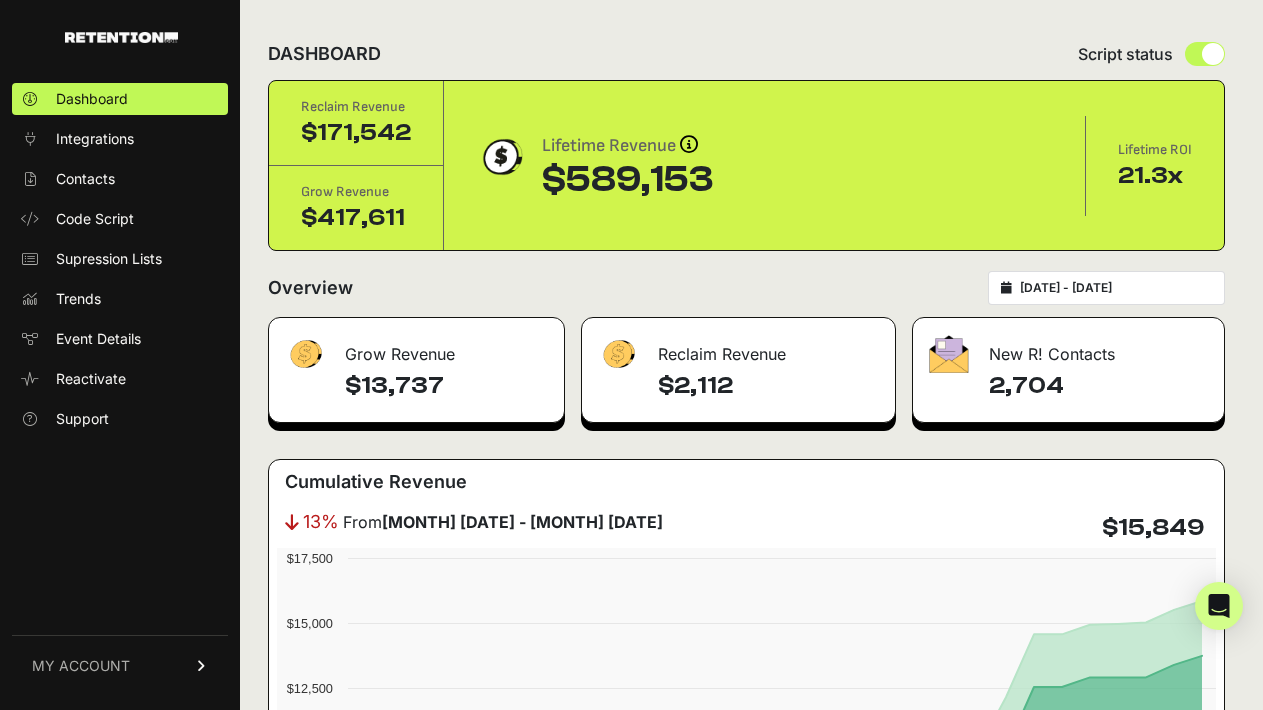 click on "MY ACCOUNT" at bounding box center (120, 665) 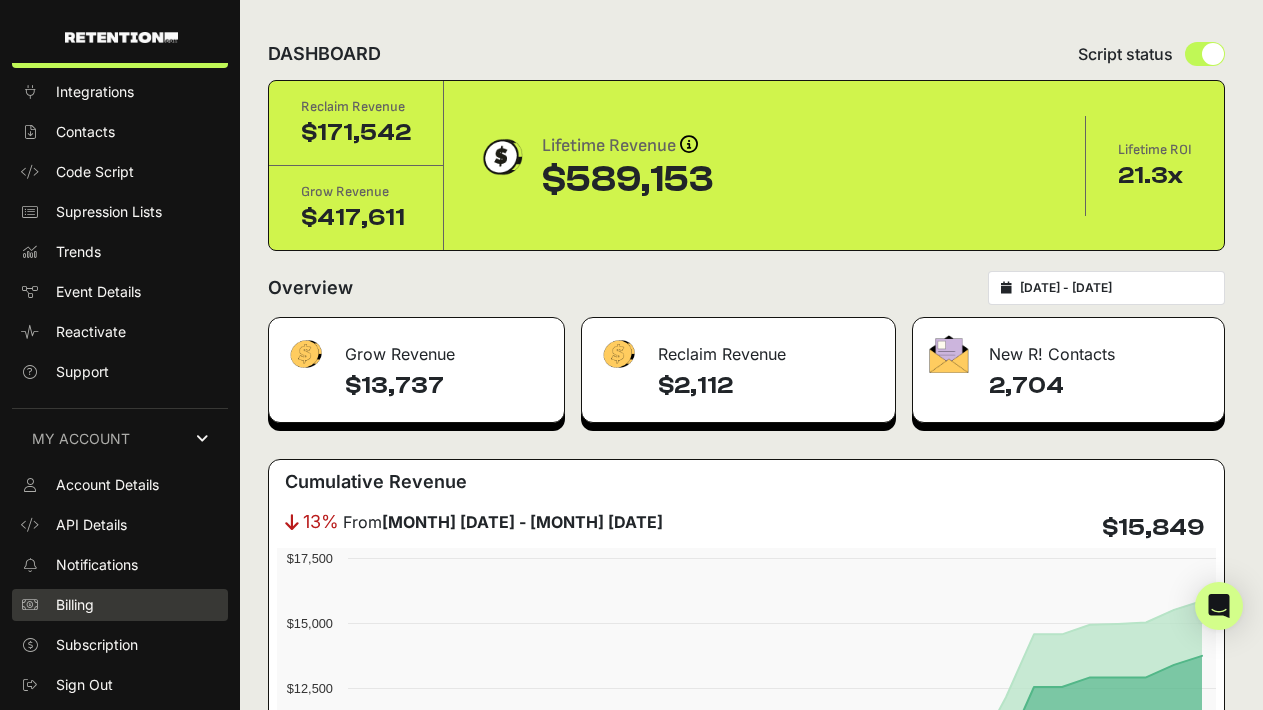 scroll, scrollTop: 52, scrollLeft: 0, axis: vertical 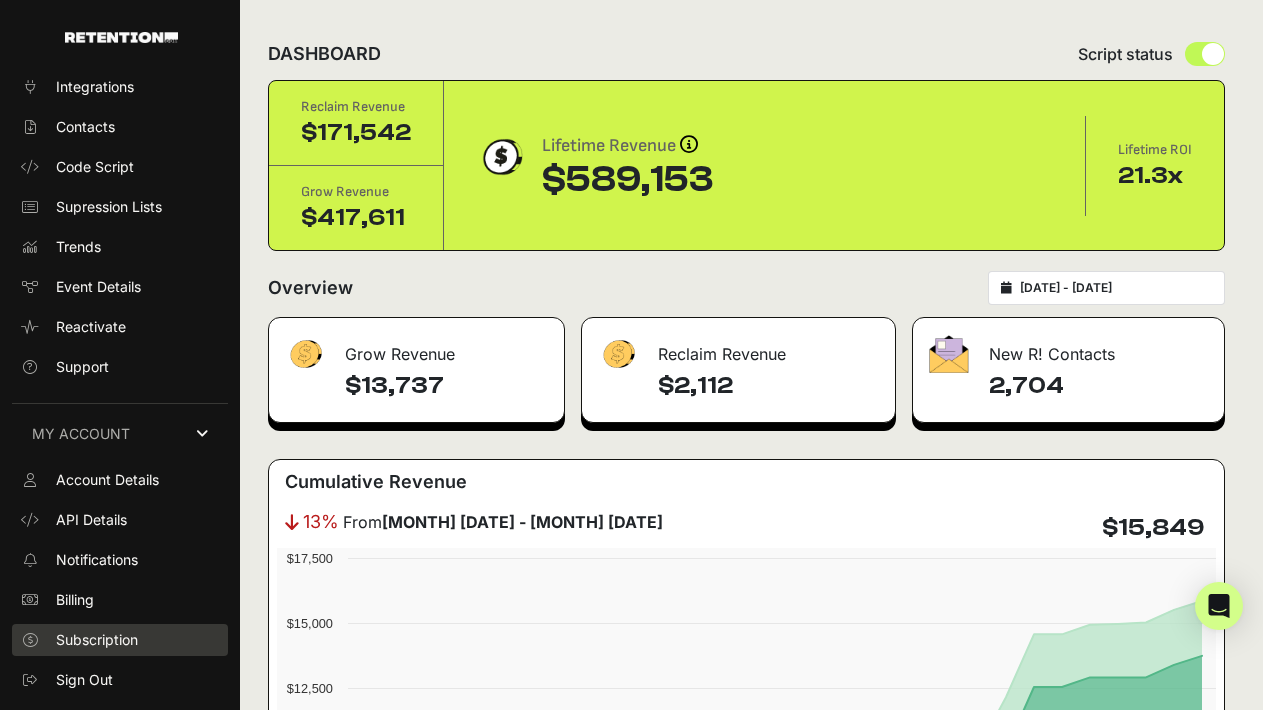 click on "Subscription" at bounding box center [97, 640] 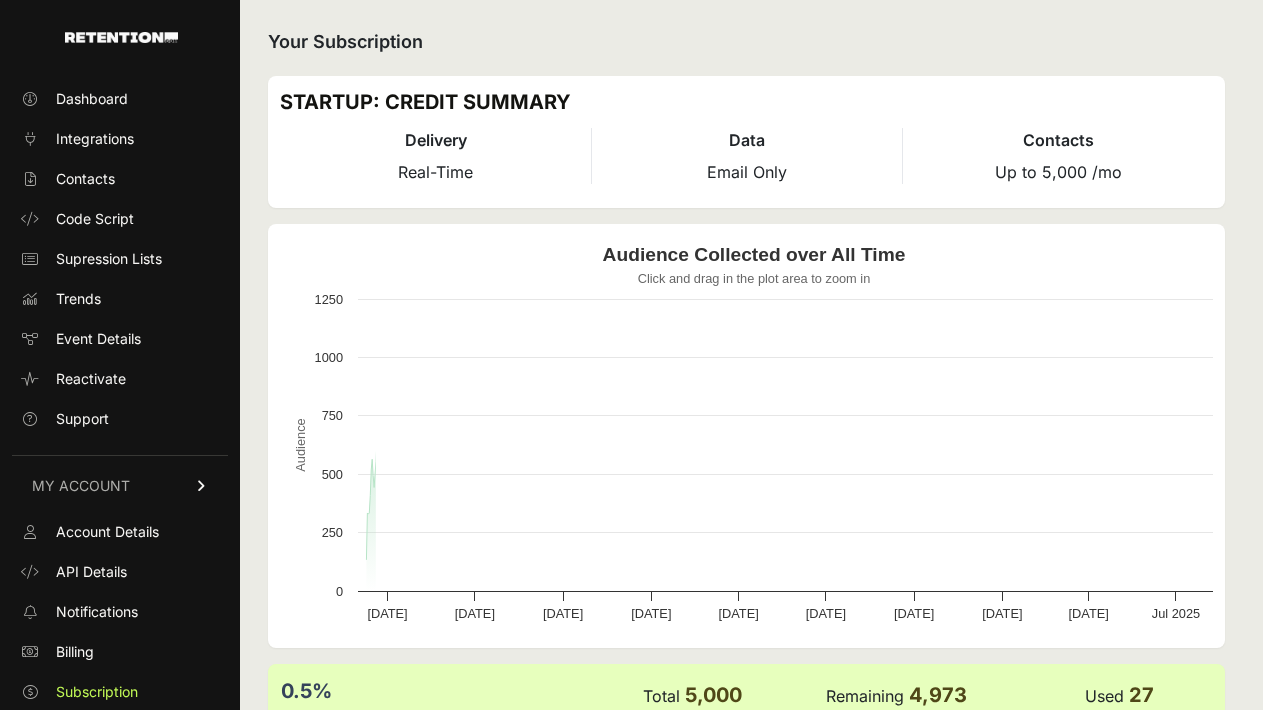 scroll, scrollTop: 0, scrollLeft: 0, axis: both 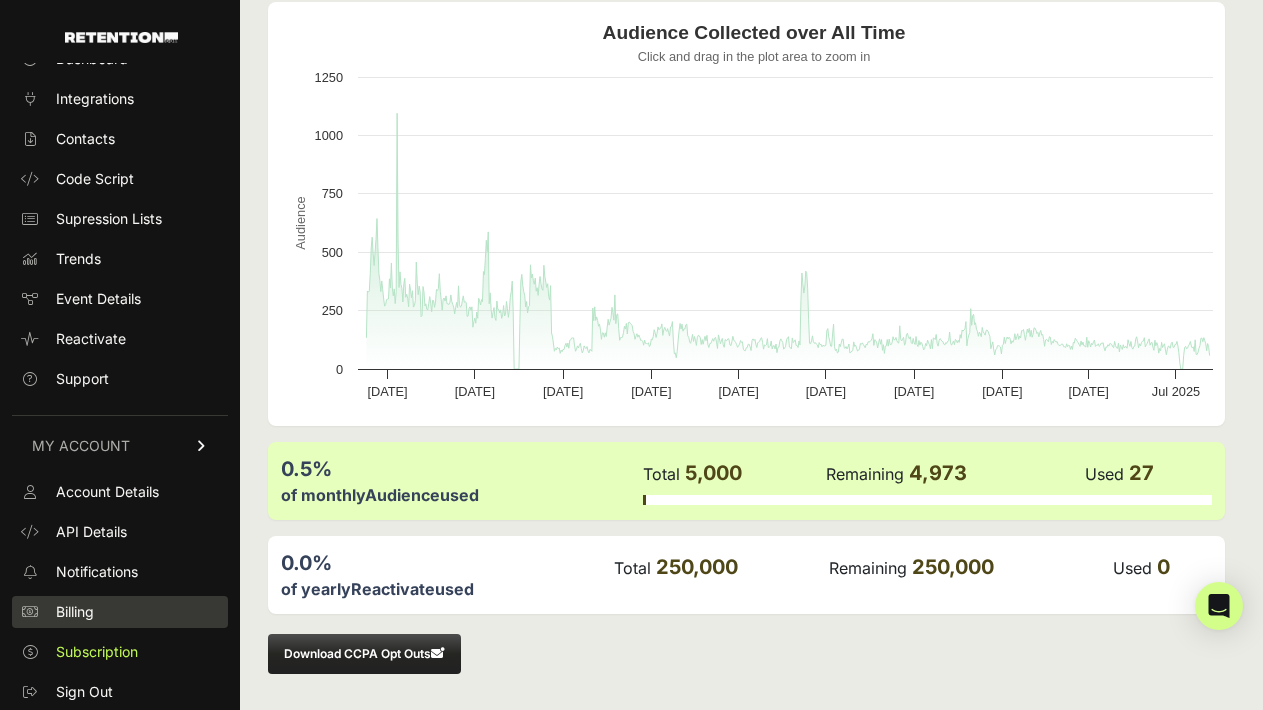 click on "Billing" at bounding box center [75, 612] 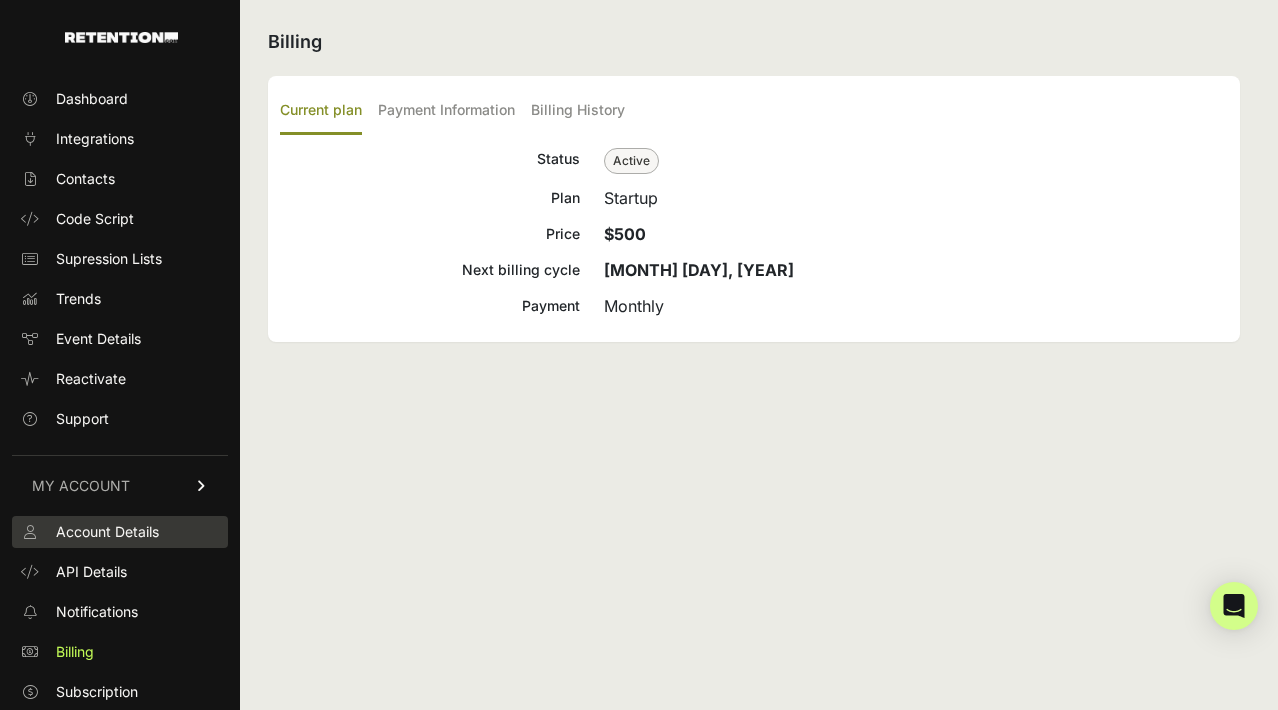 scroll, scrollTop: 0, scrollLeft: 0, axis: both 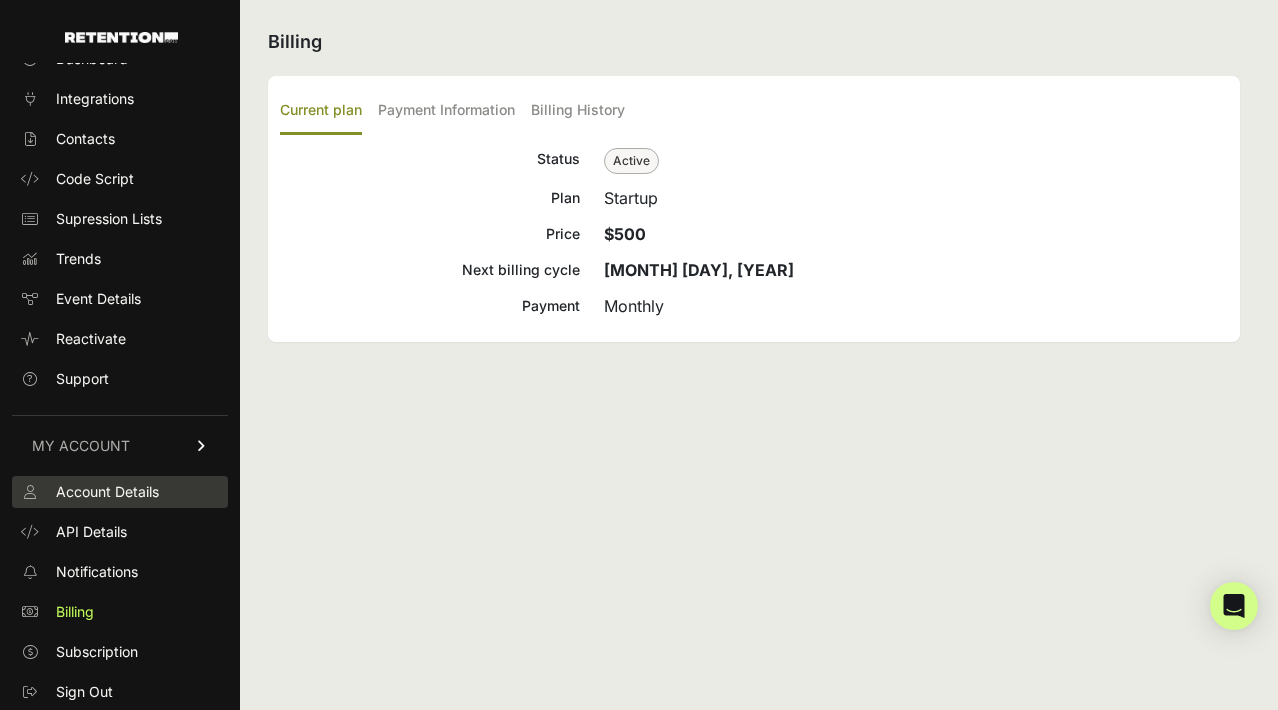 click on "Account Details" at bounding box center [107, 492] 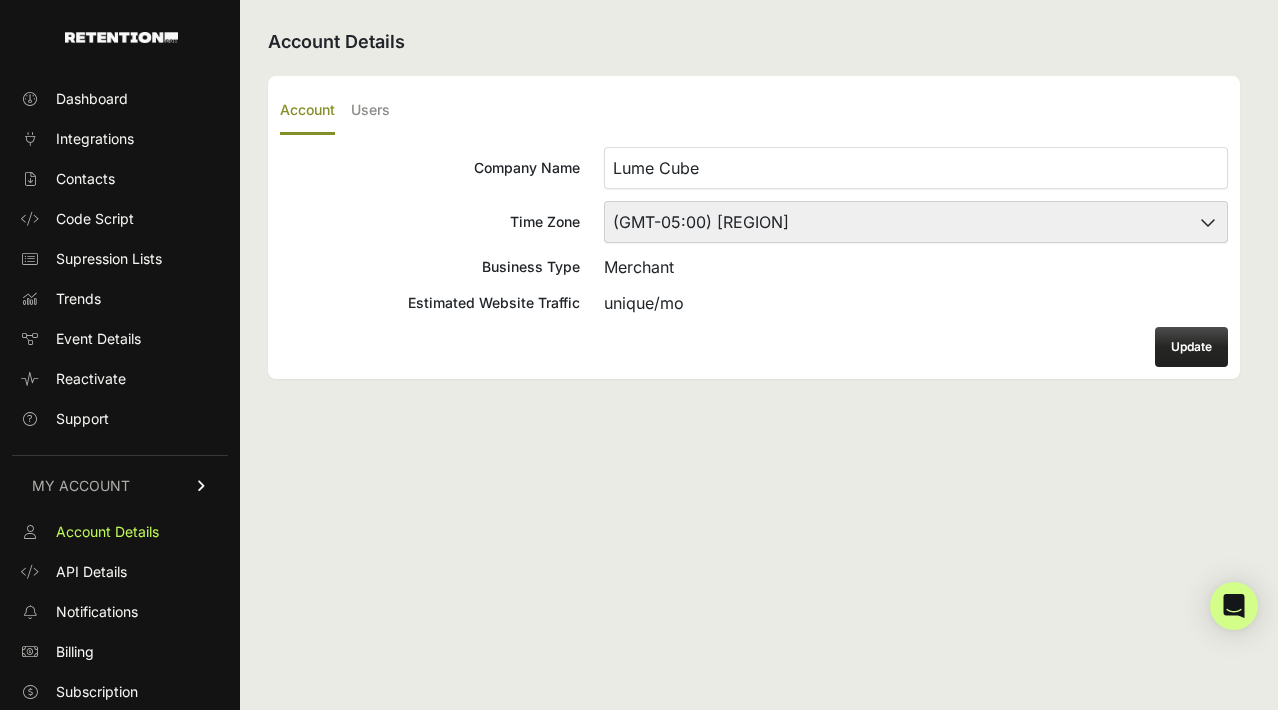 scroll, scrollTop: 0, scrollLeft: 0, axis: both 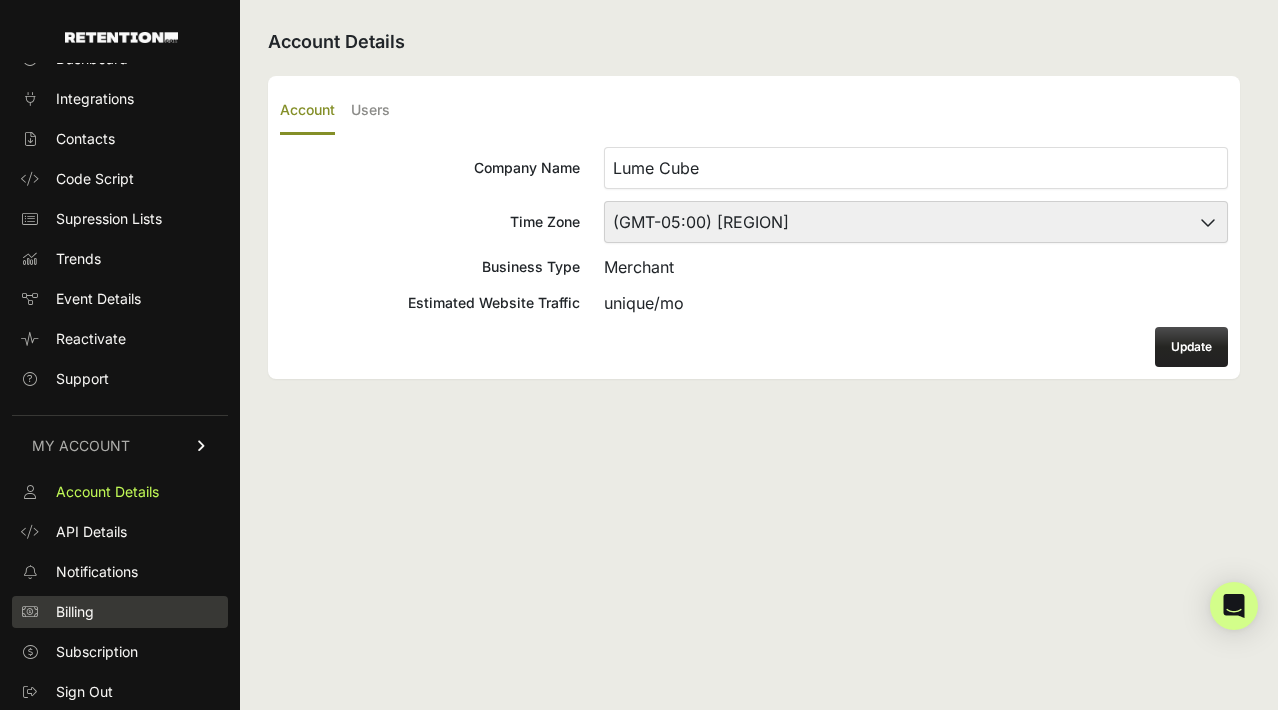 click on "Billing" at bounding box center [75, 612] 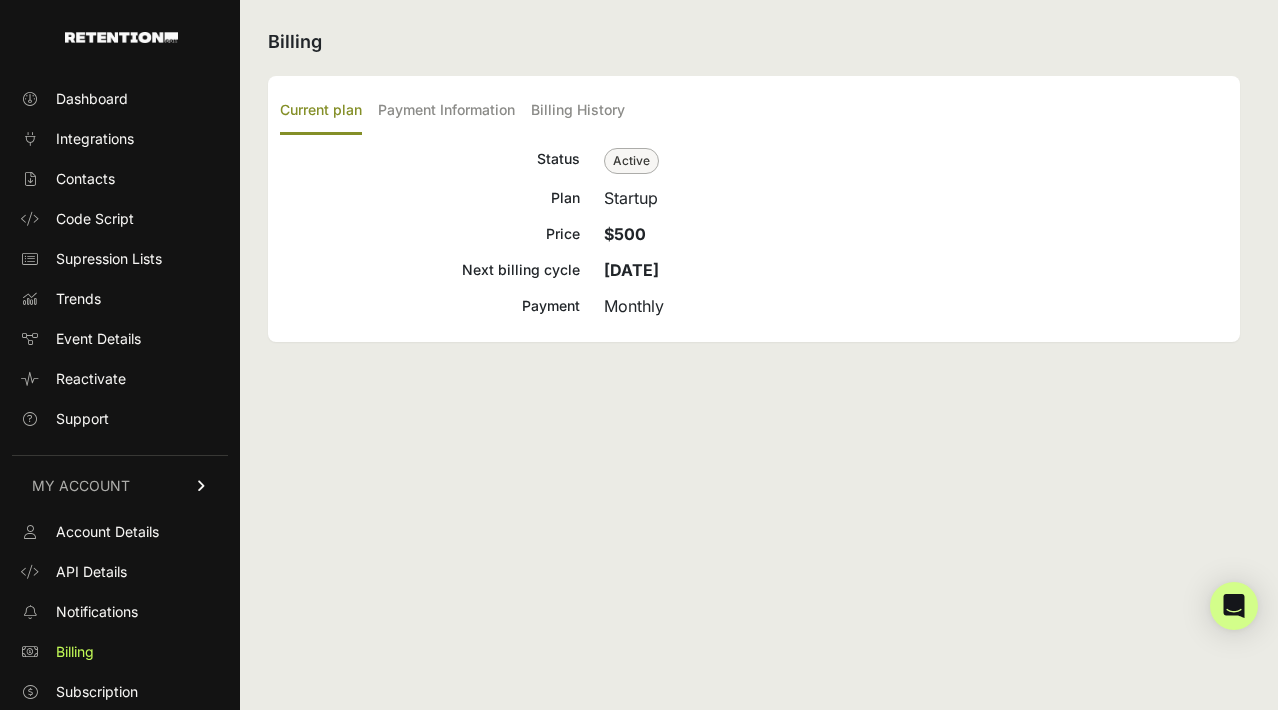 scroll, scrollTop: 0, scrollLeft: 0, axis: both 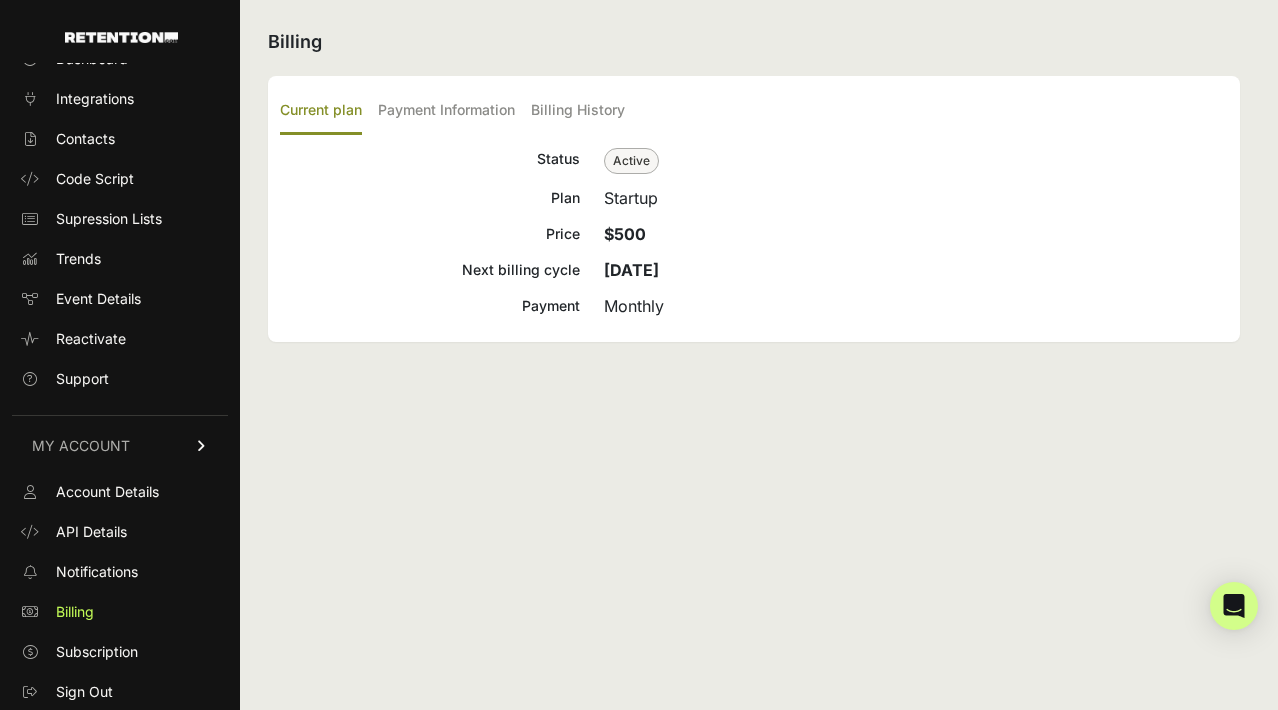 click on "Active" at bounding box center (631, 161) 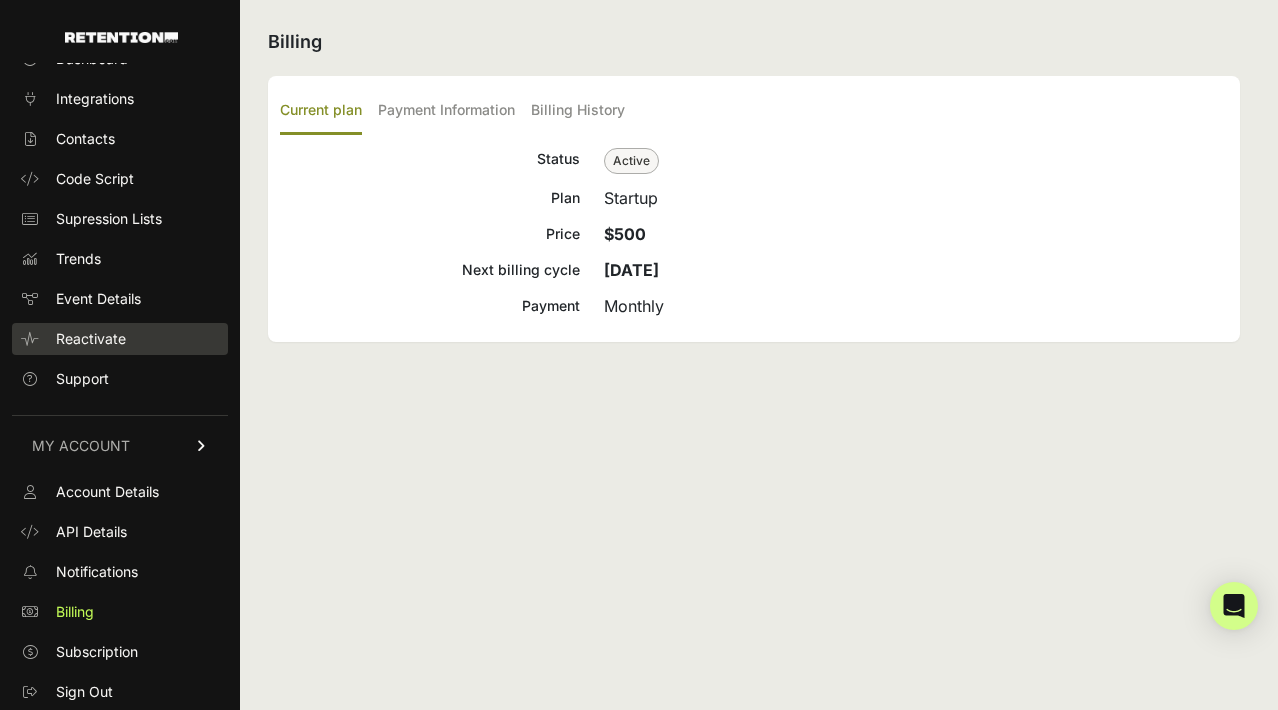 click on "Reactivate" at bounding box center (91, 339) 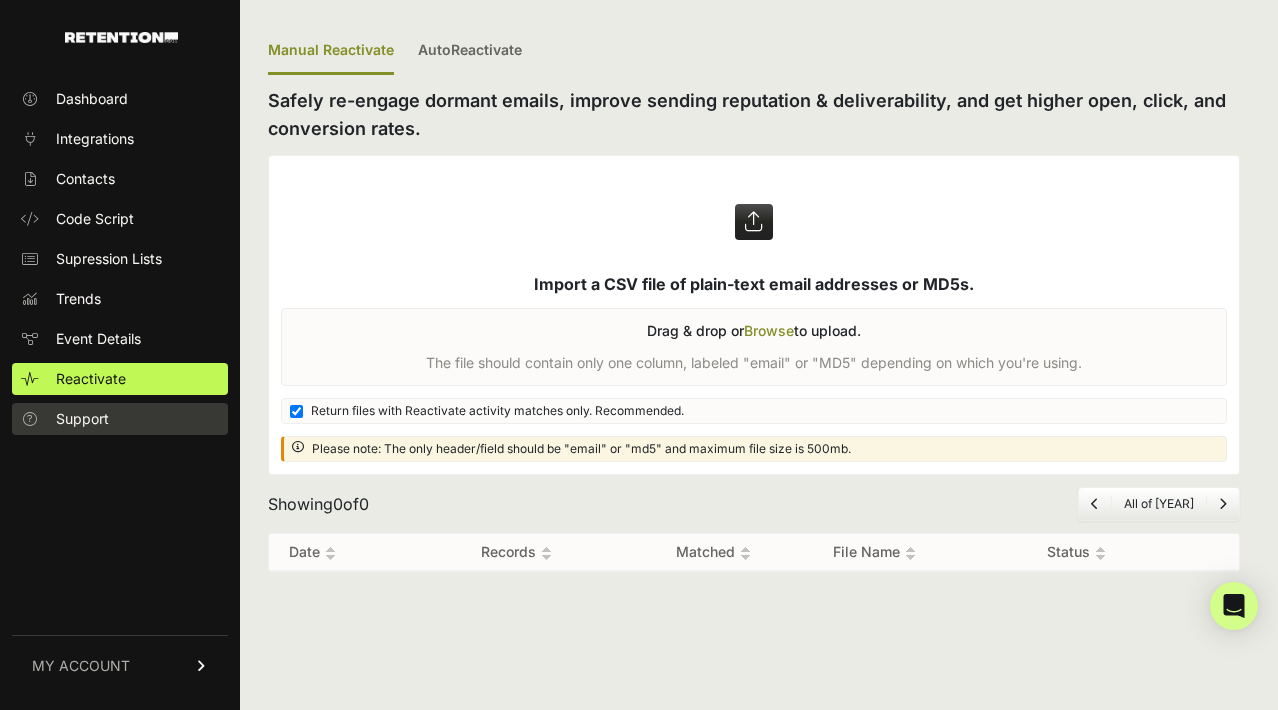 scroll, scrollTop: 0, scrollLeft: 0, axis: both 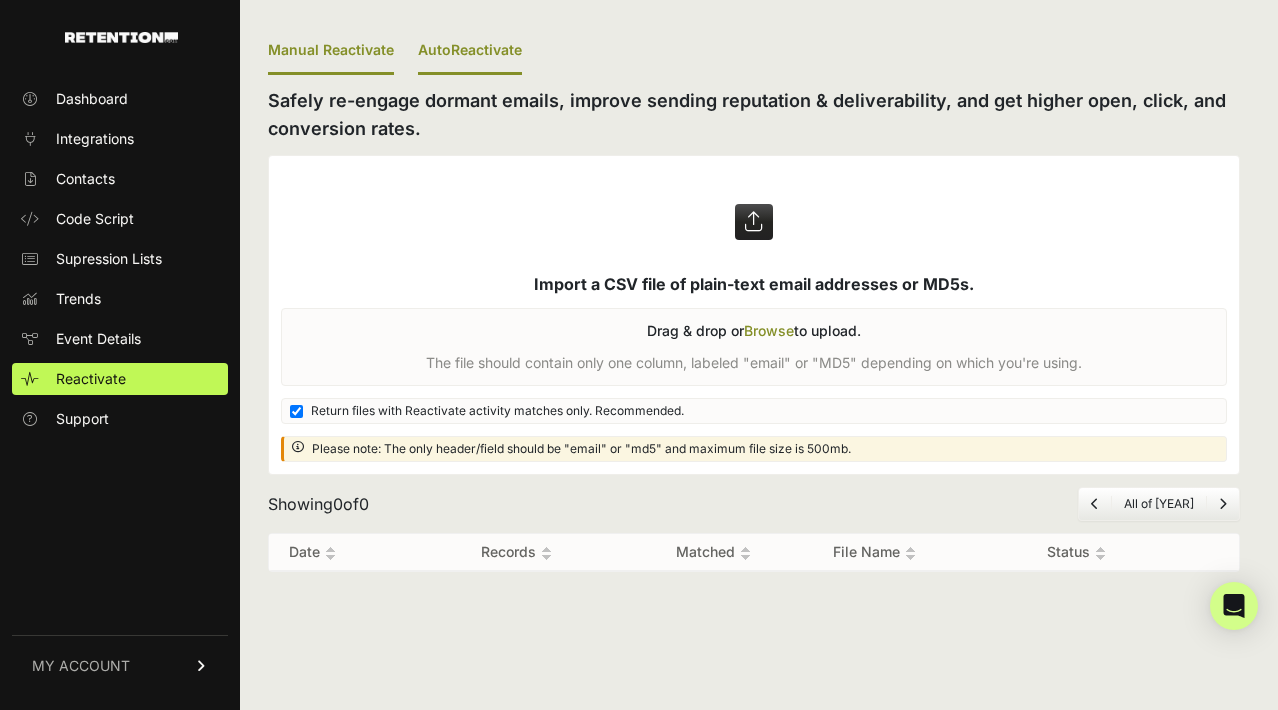 click on "AutoReactivate" at bounding box center [470, 51] 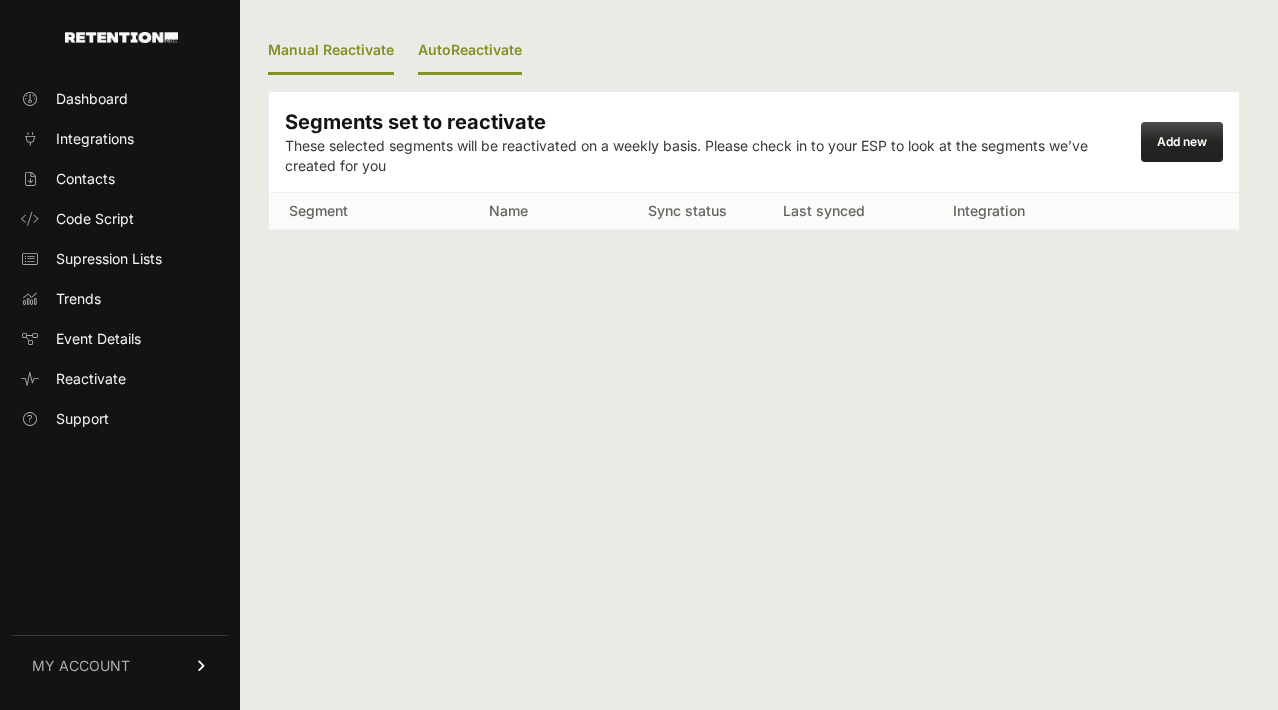 scroll, scrollTop: 0, scrollLeft: 0, axis: both 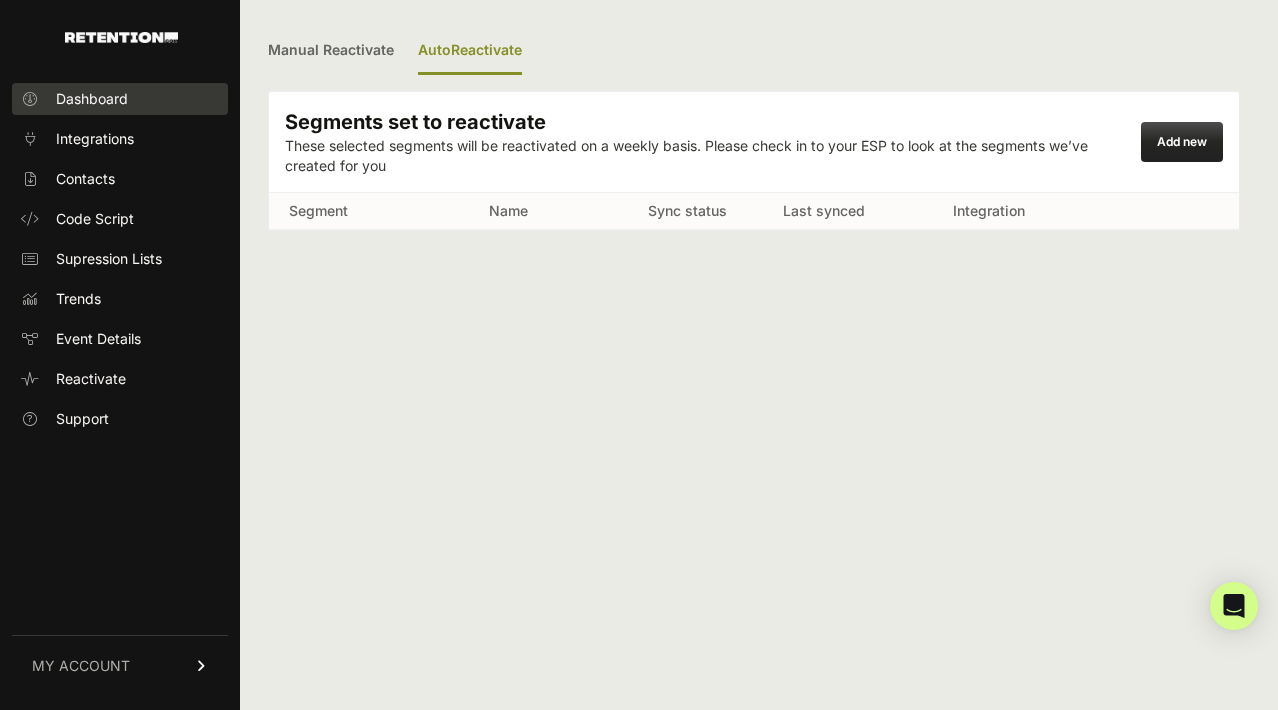 click on "Dashboard" at bounding box center (92, 99) 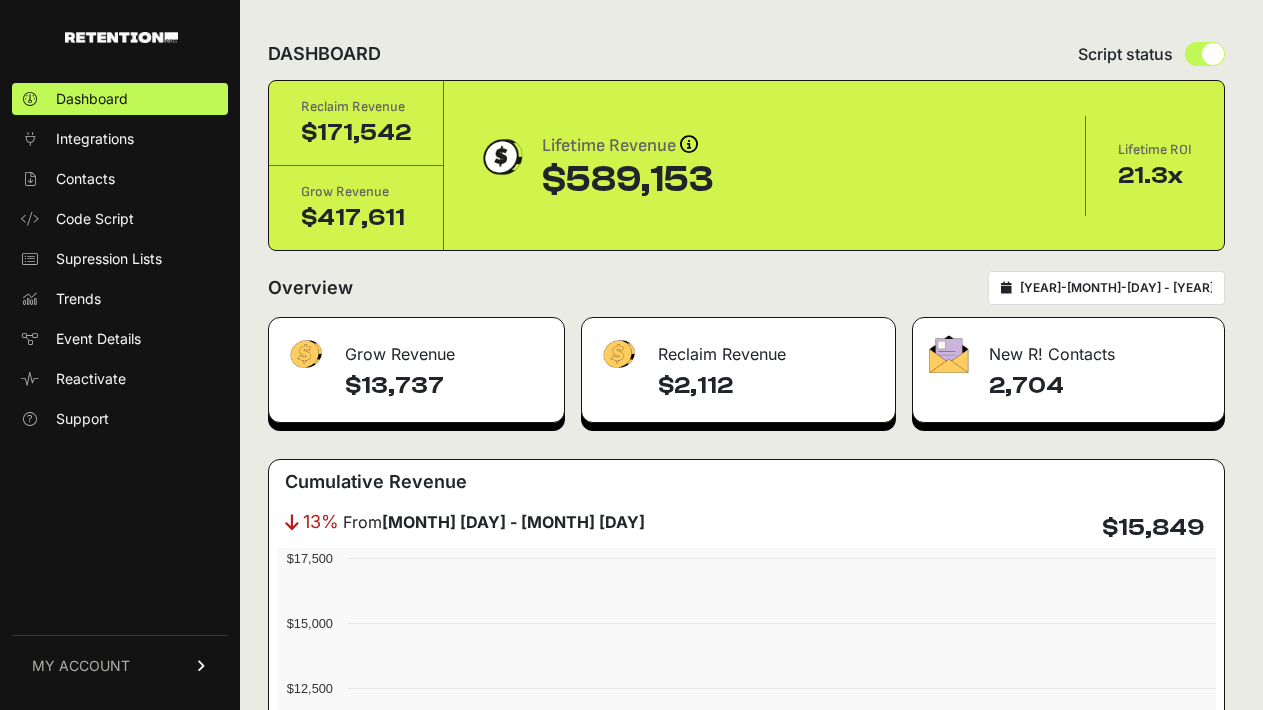 scroll, scrollTop: 0, scrollLeft: 0, axis: both 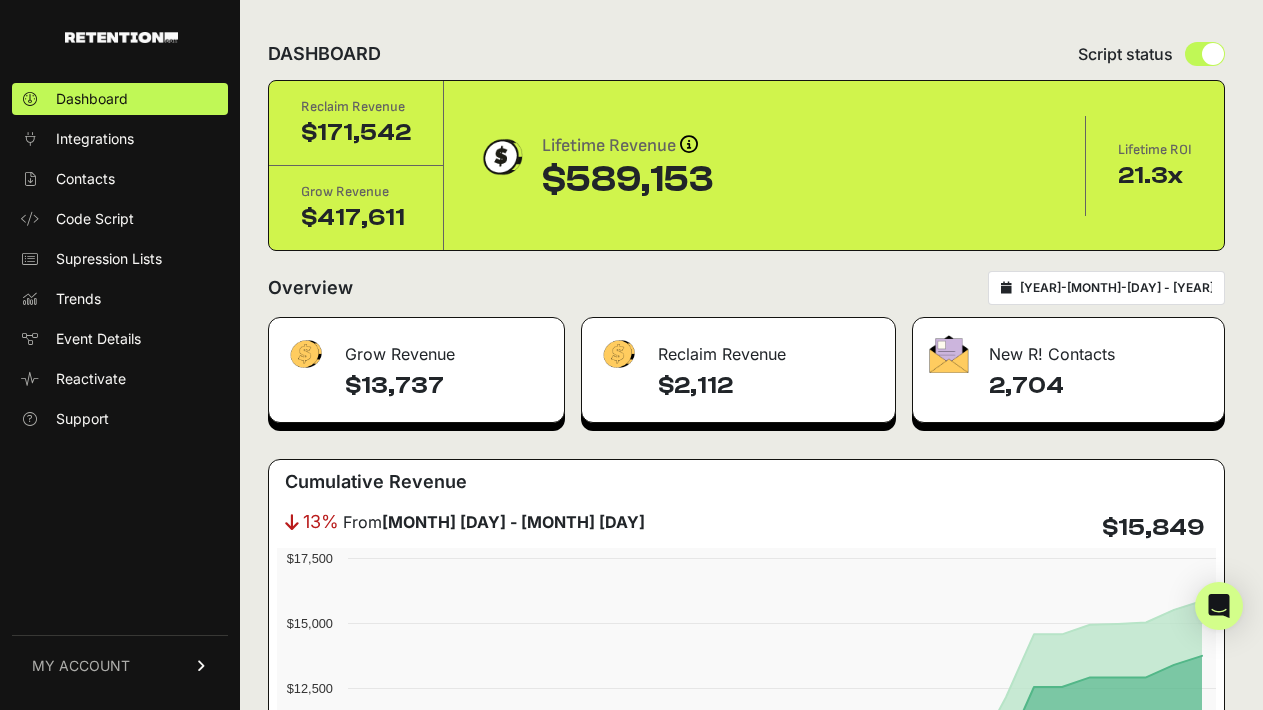 click on "MY ACCOUNT" at bounding box center (81, 666) 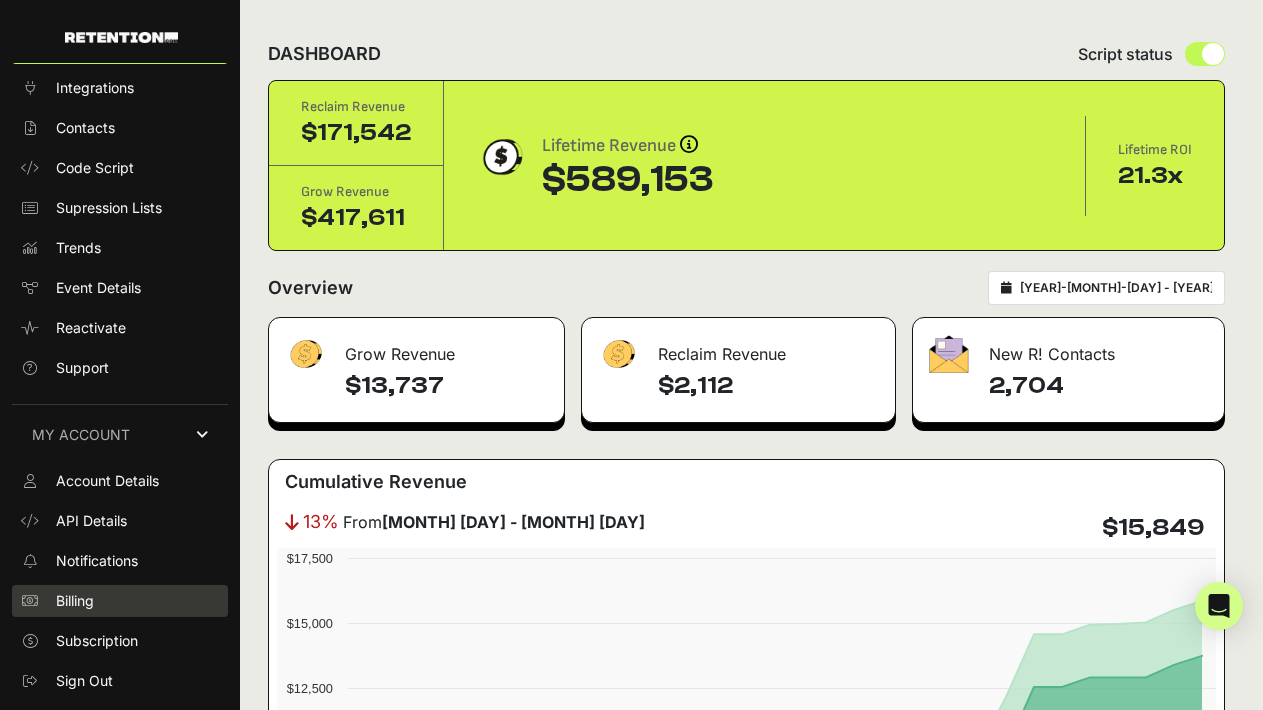 scroll, scrollTop: 52, scrollLeft: 0, axis: vertical 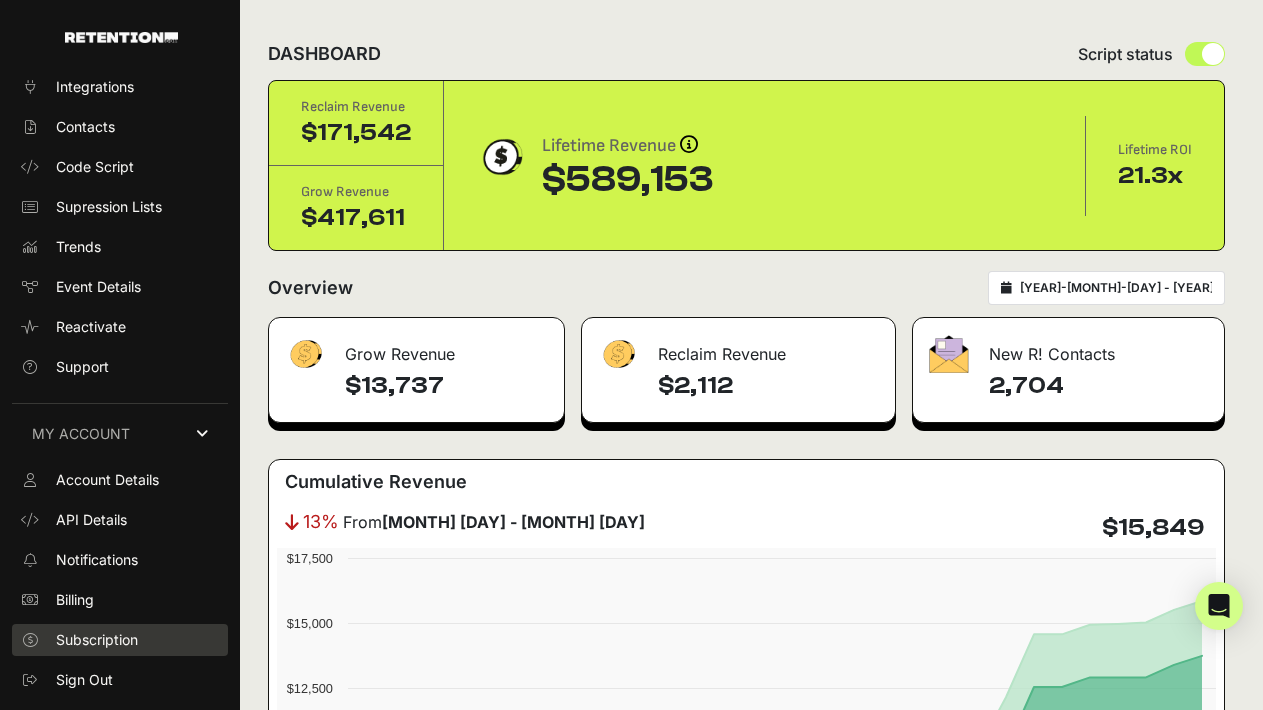 click on "Subscription" at bounding box center [97, 640] 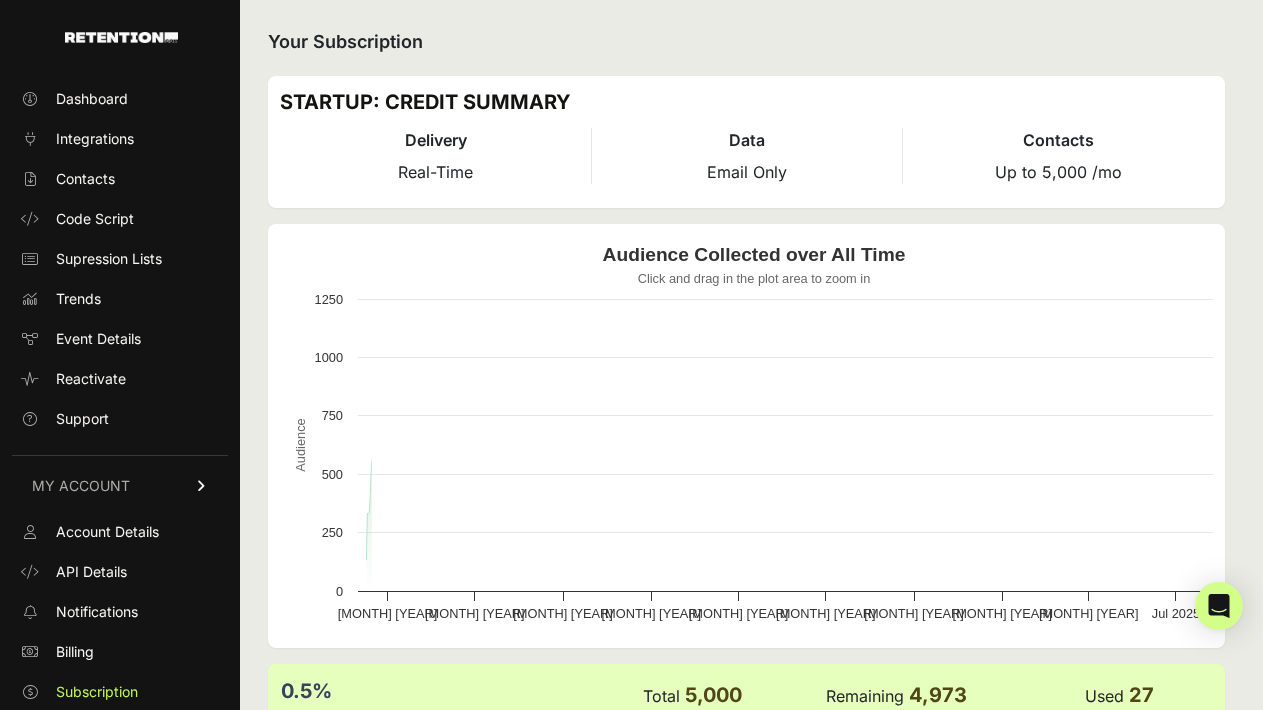 scroll, scrollTop: 0, scrollLeft: 0, axis: both 